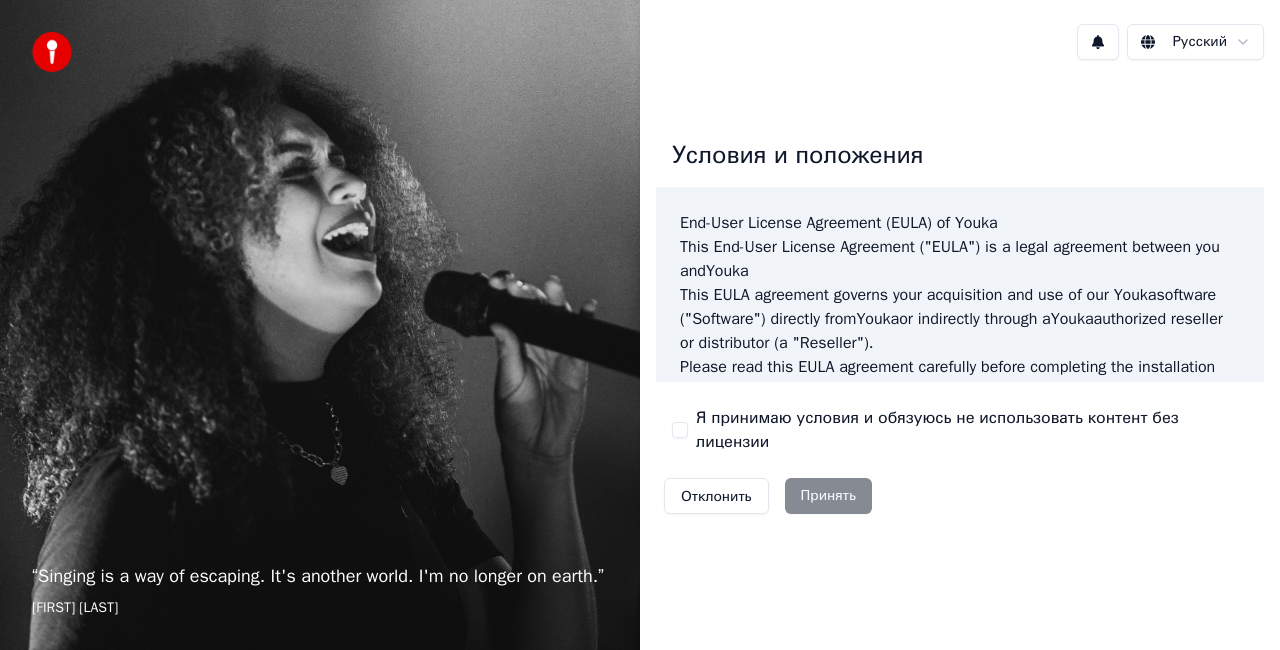 scroll, scrollTop: 0, scrollLeft: 0, axis: both 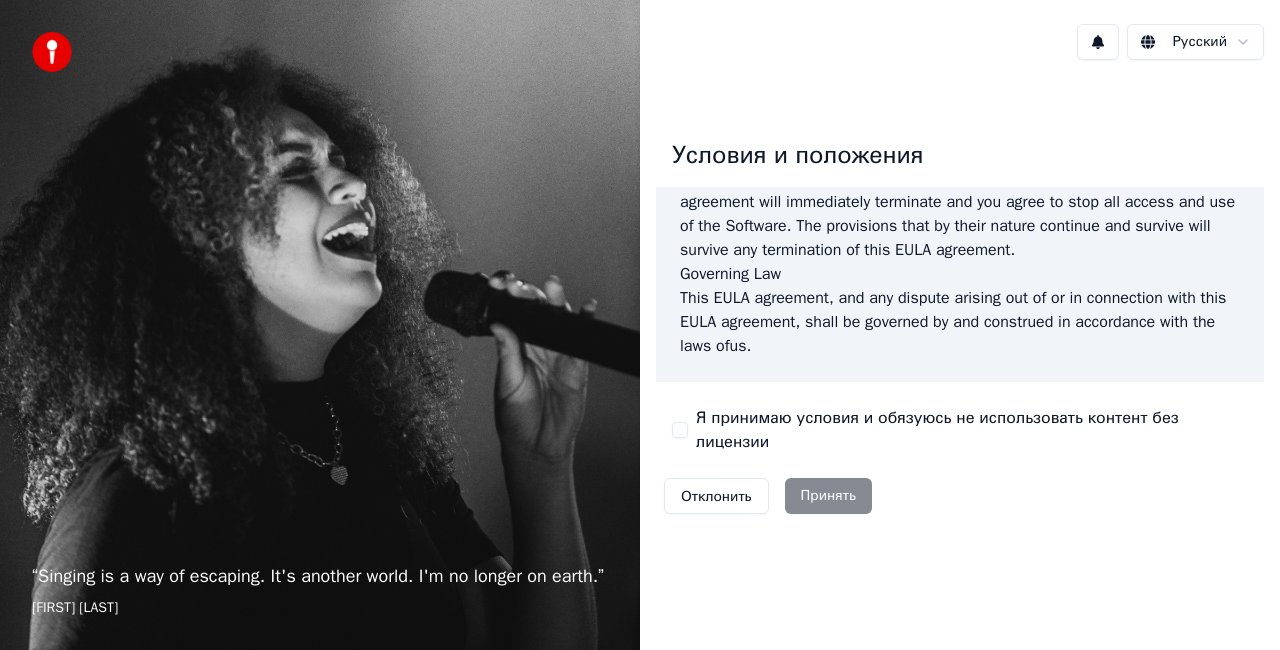 click on "Я принимаю условия и обязуюсь не использовать контент без лицензии" at bounding box center [680, 430] 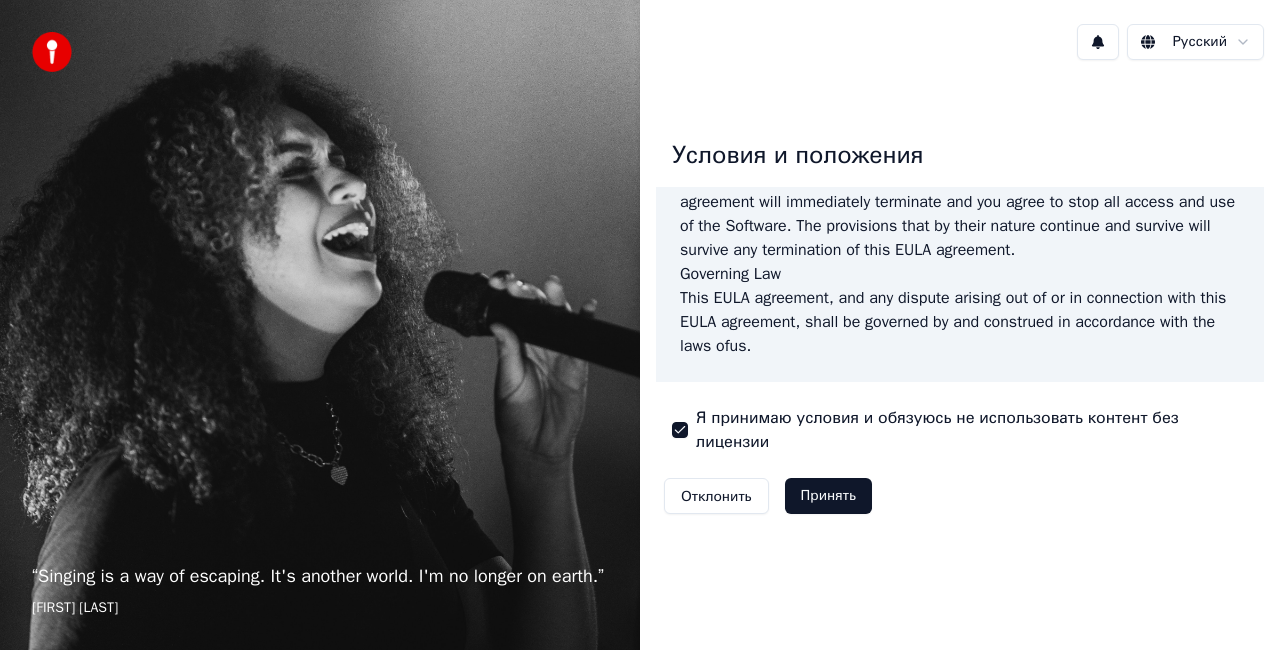click on "Принять" at bounding box center (828, 496) 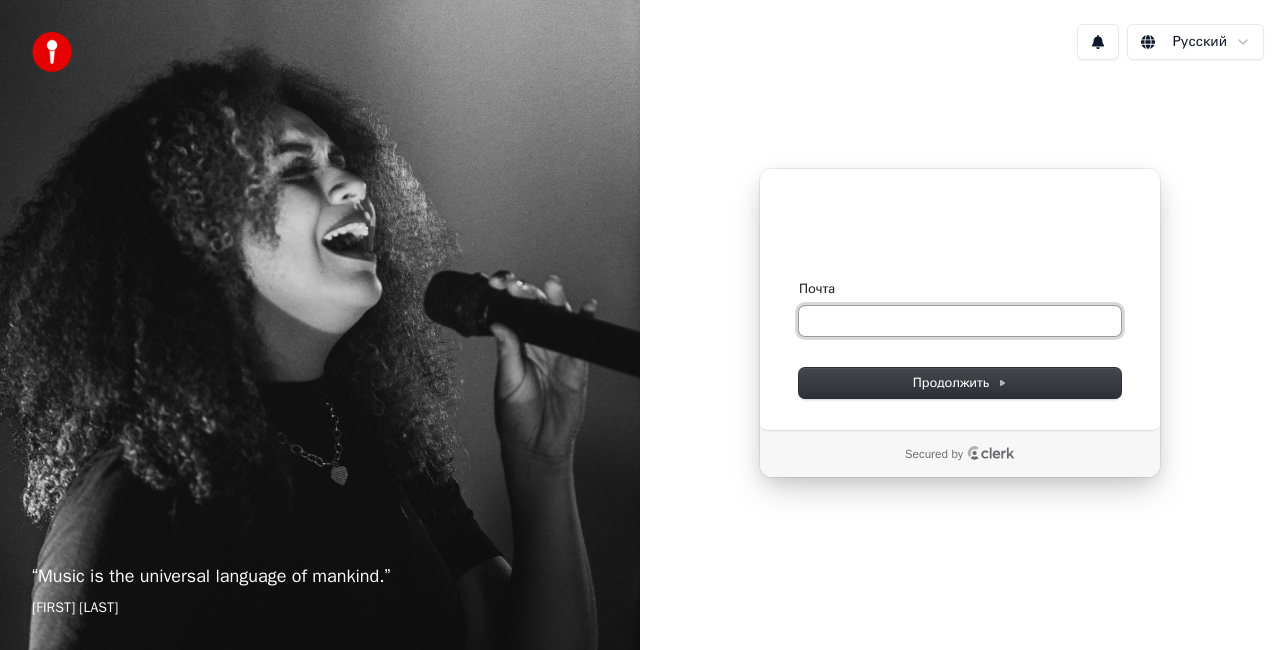 click on "Почта" at bounding box center (960, 321) 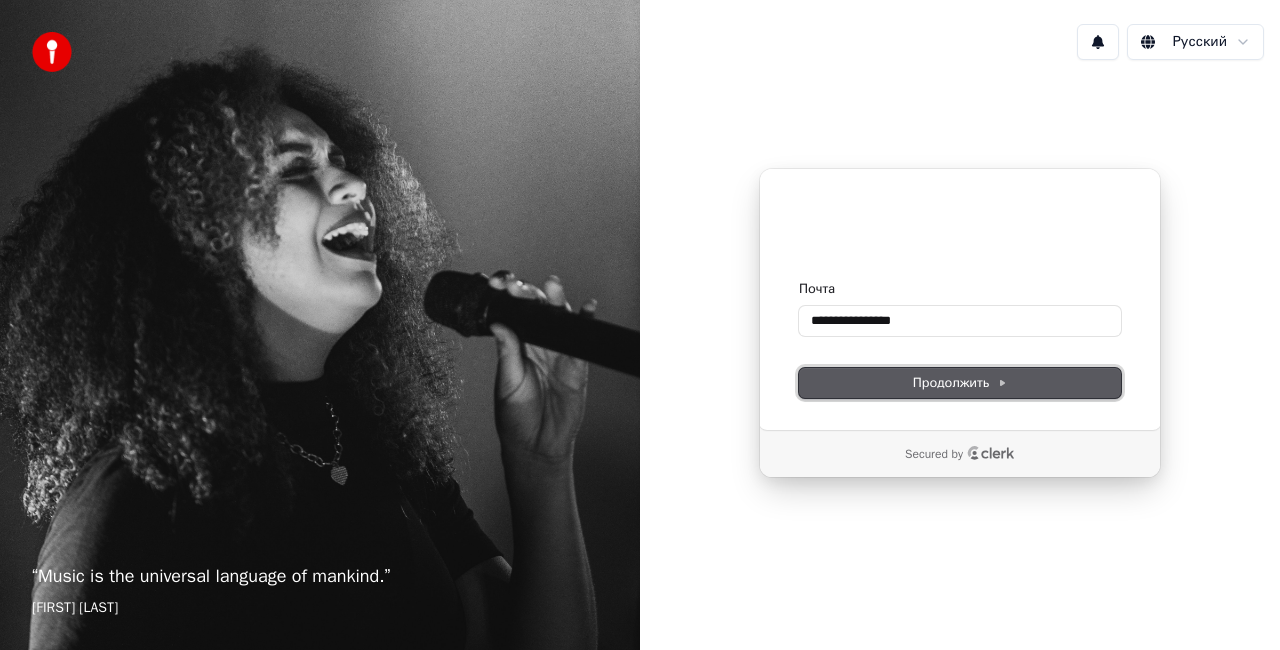 click on "Продолжить" at bounding box center (960, 383) 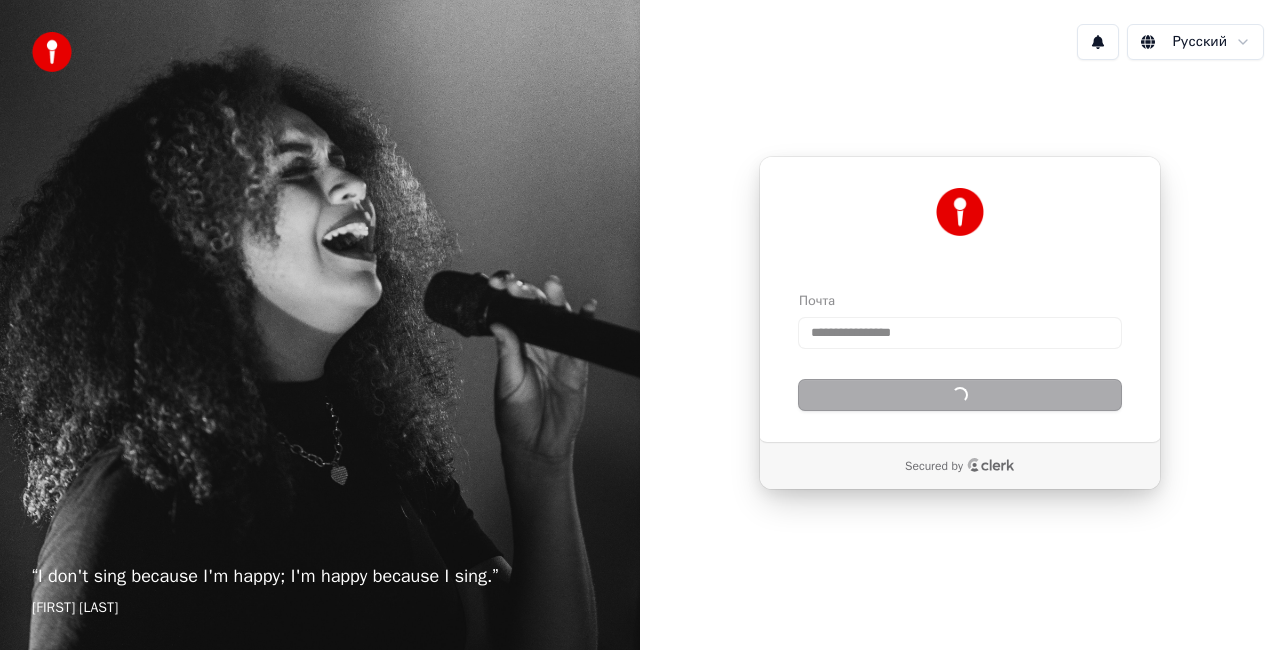 type on "**********" 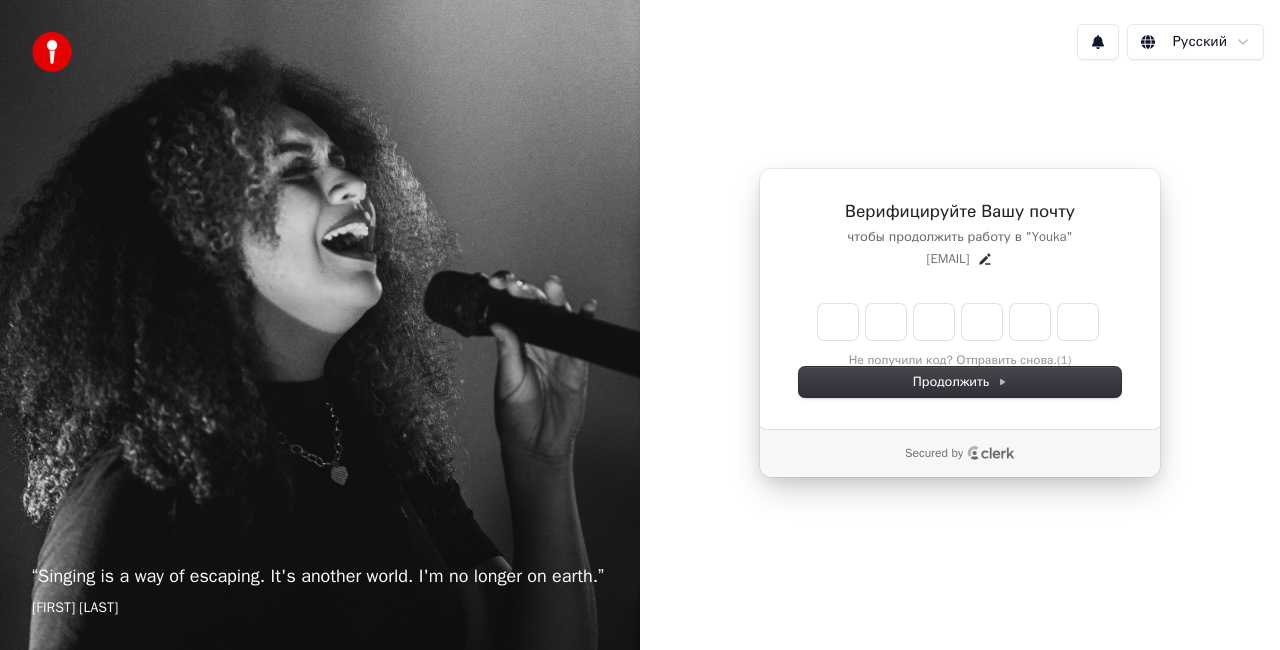 type on "*" 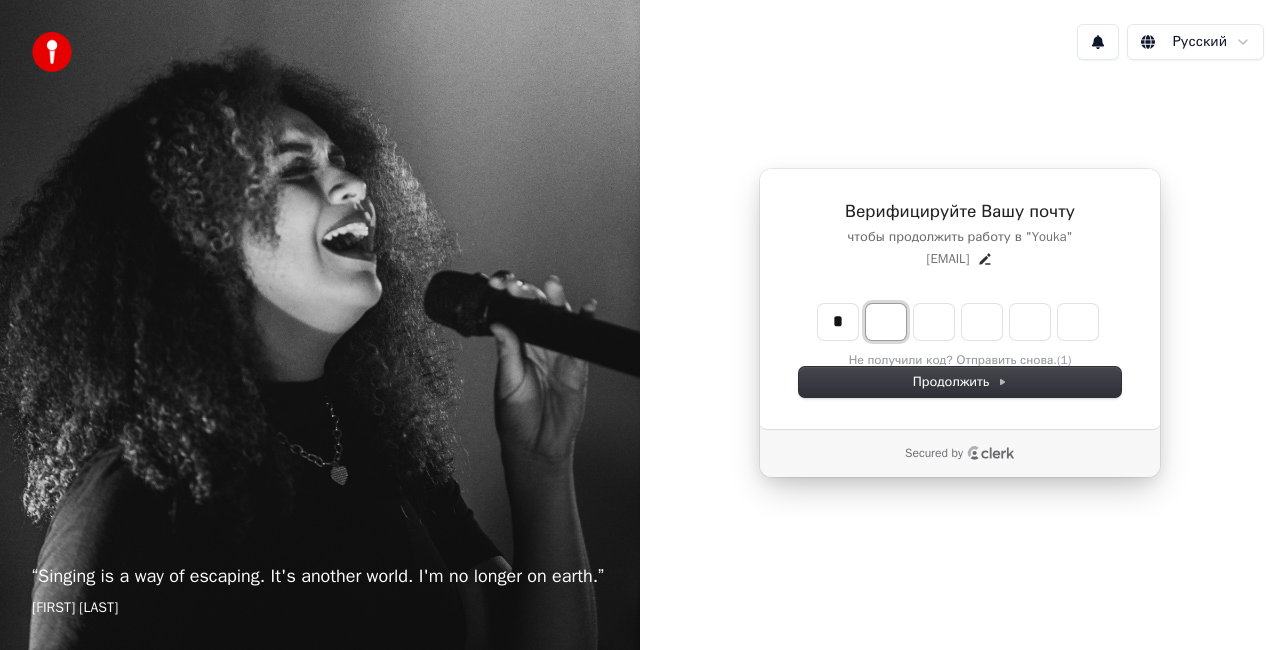 type on "*" 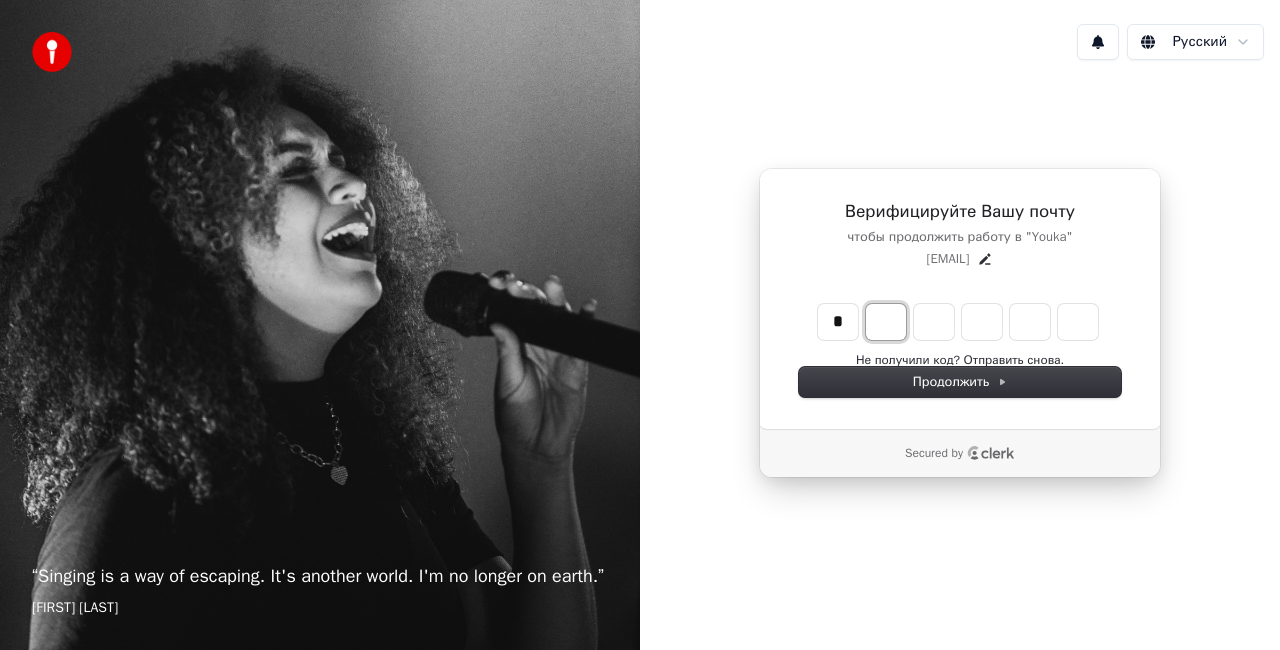 type on "*" 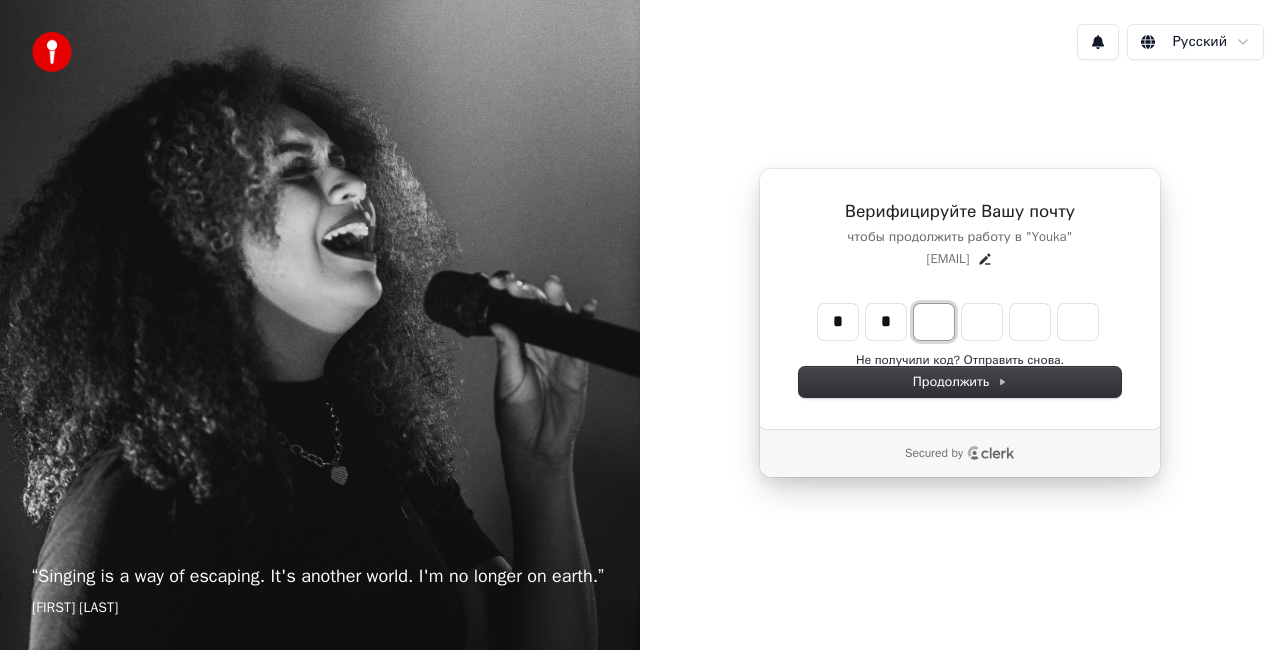 type on "**" 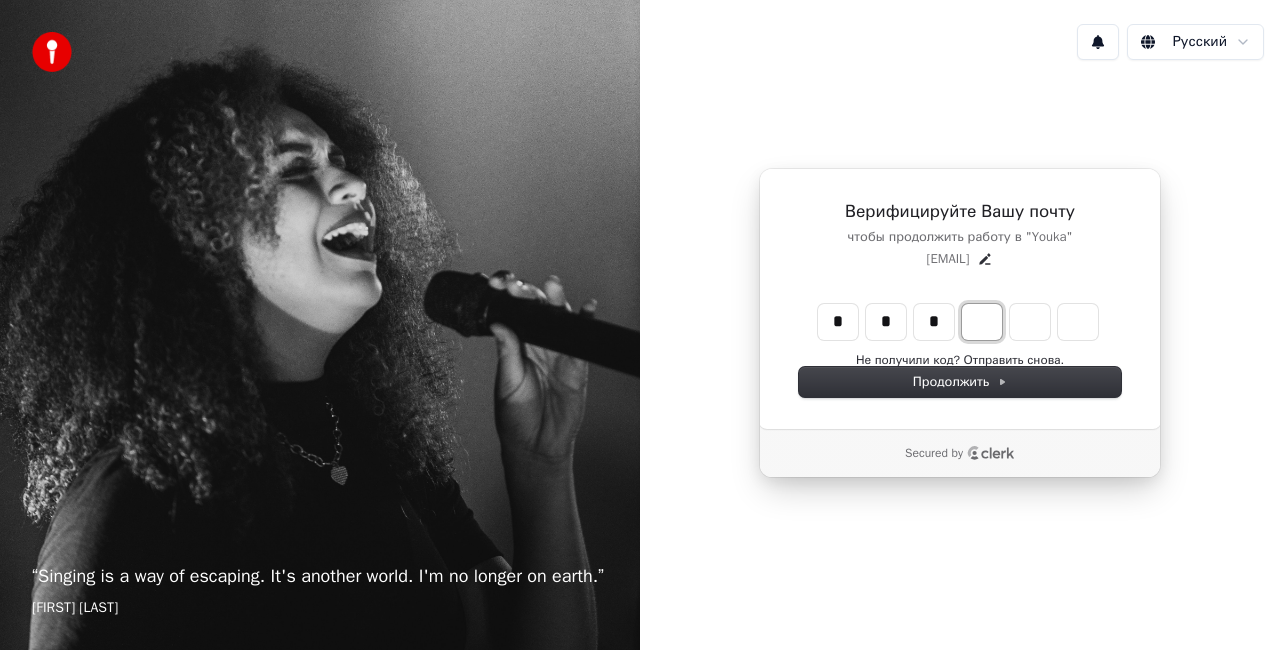 type on "***" 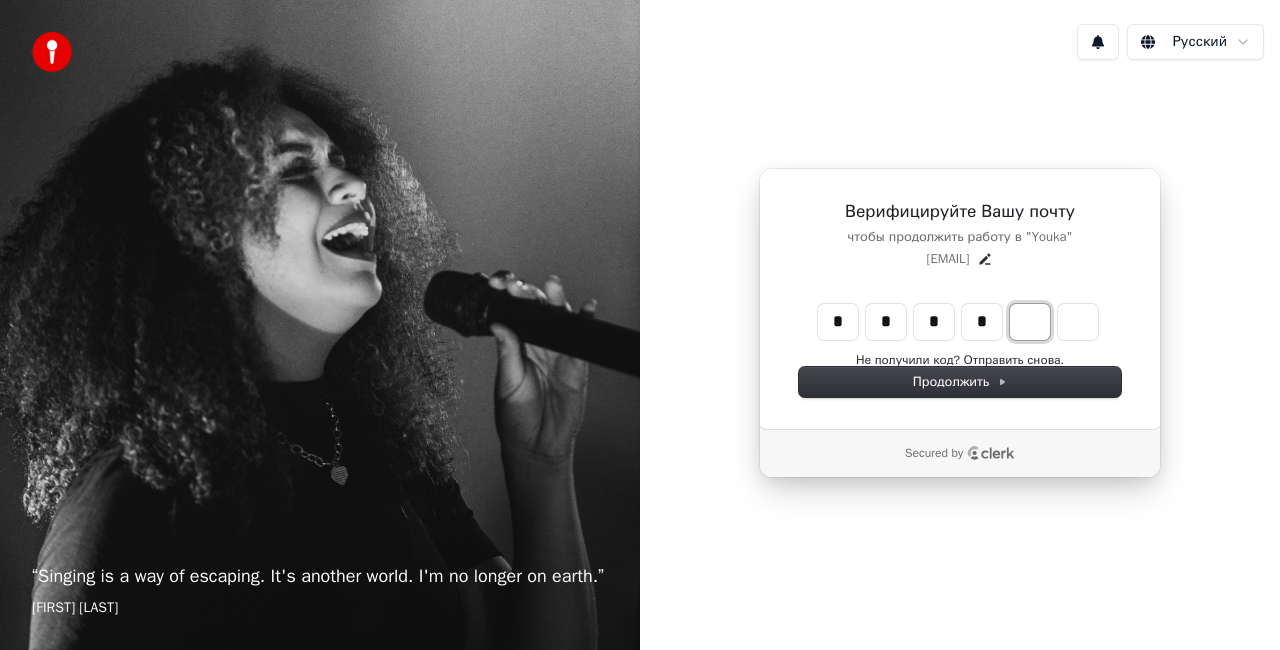 type on "****" 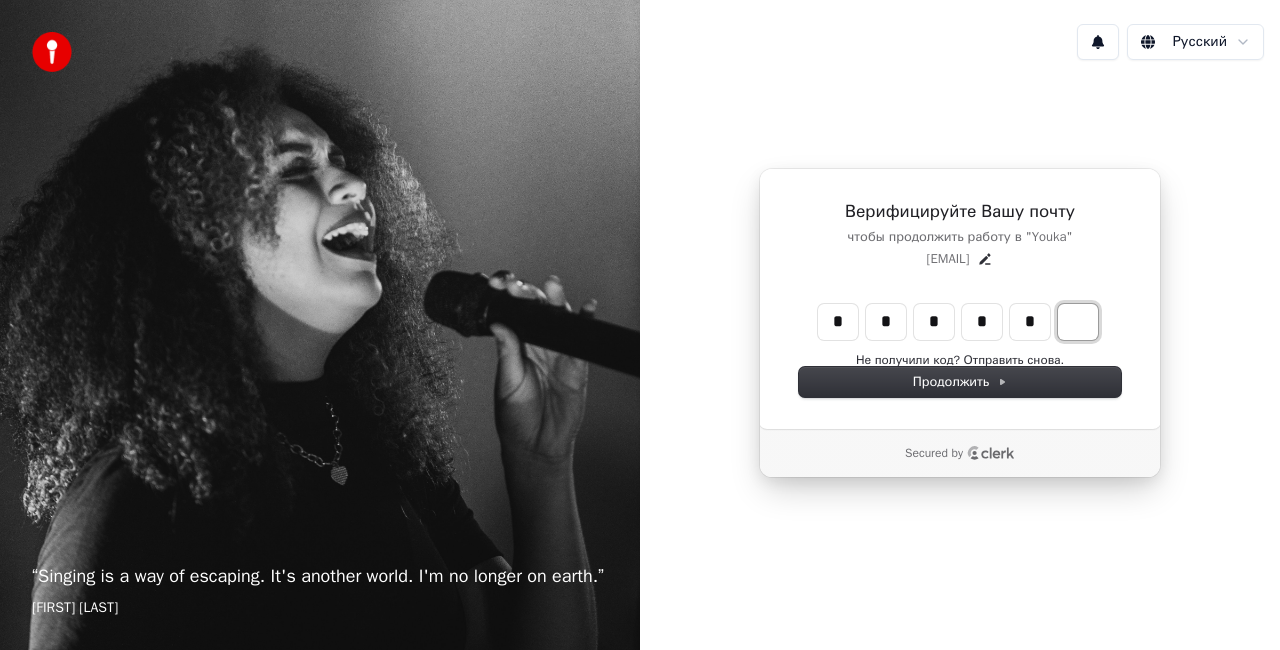 type on "******" 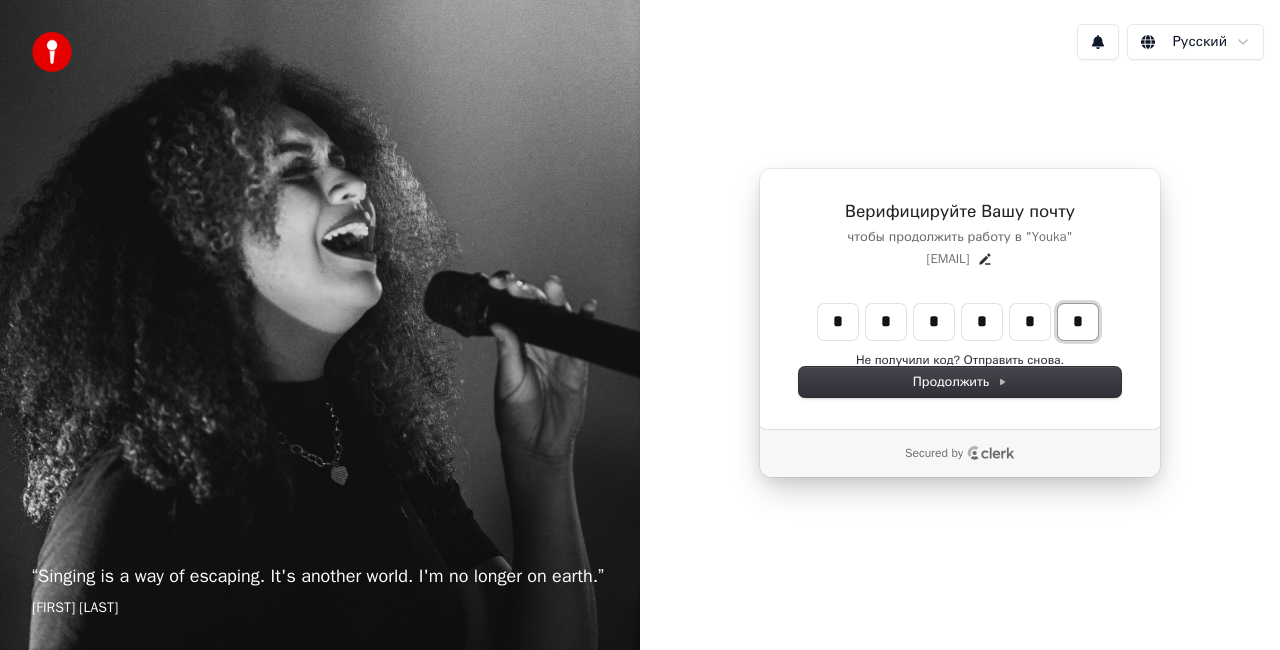 type on "*" 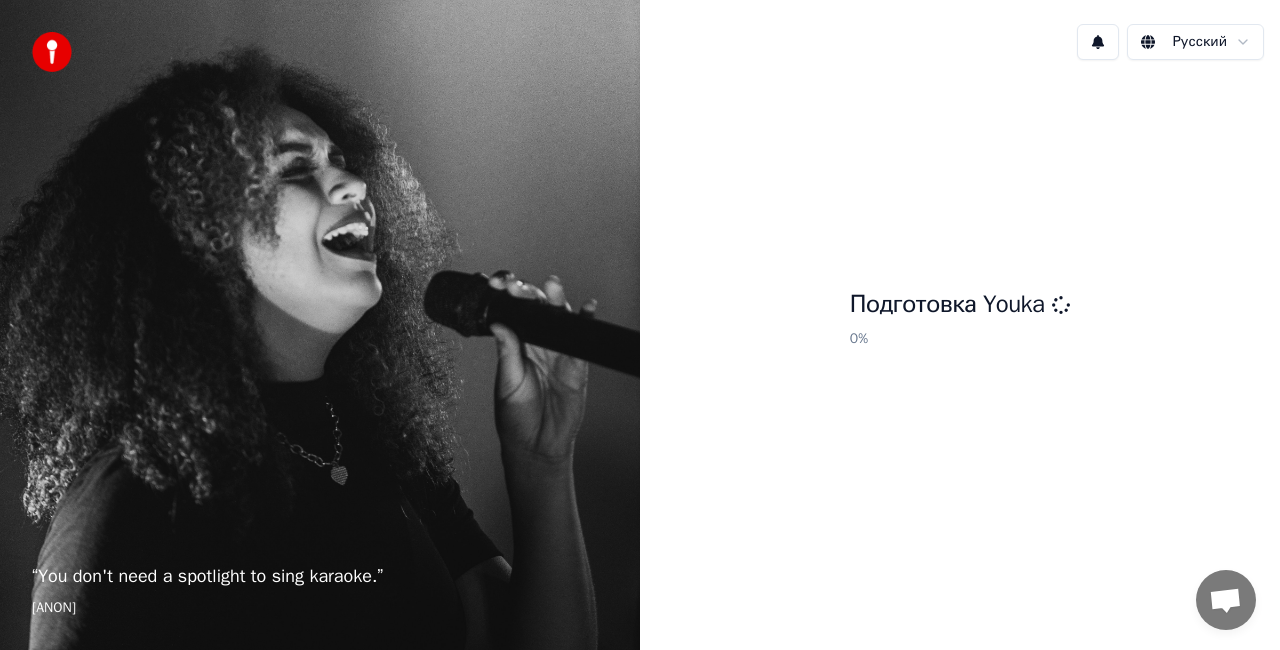 click on "Подготовка Youka 0 %" at bounding box center [960, 323] 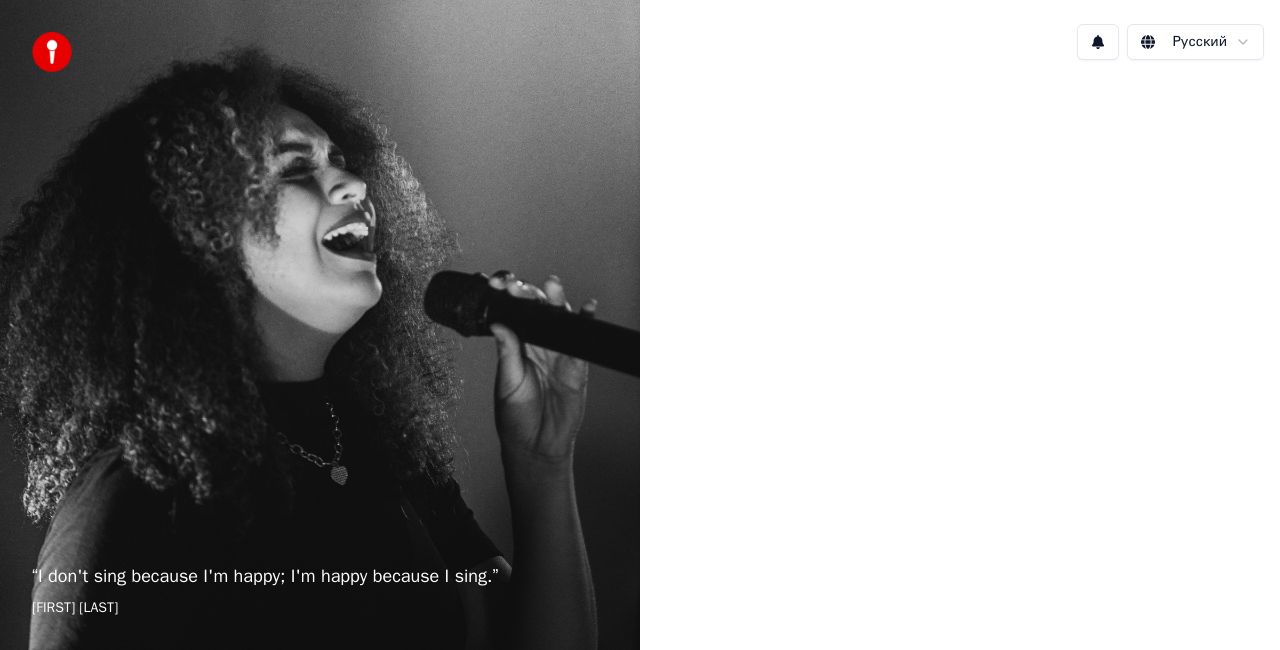 scroll, scrollTop: 0, scrollLeft: 0, axis: both 